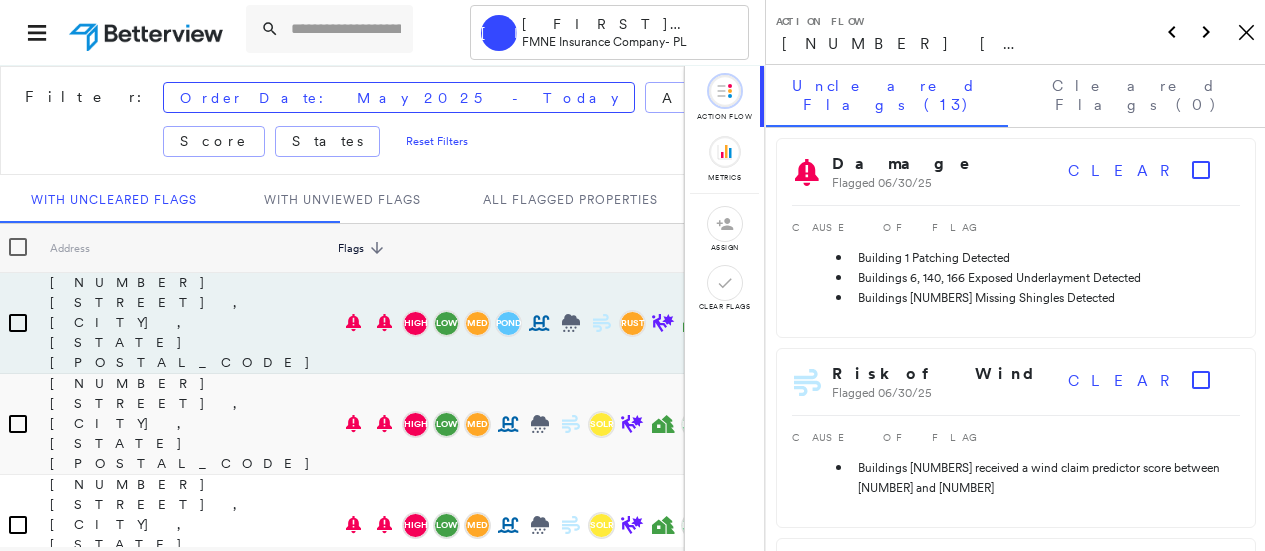 scroll, scrollTop: 0, scrollLeft: 0, axis: both 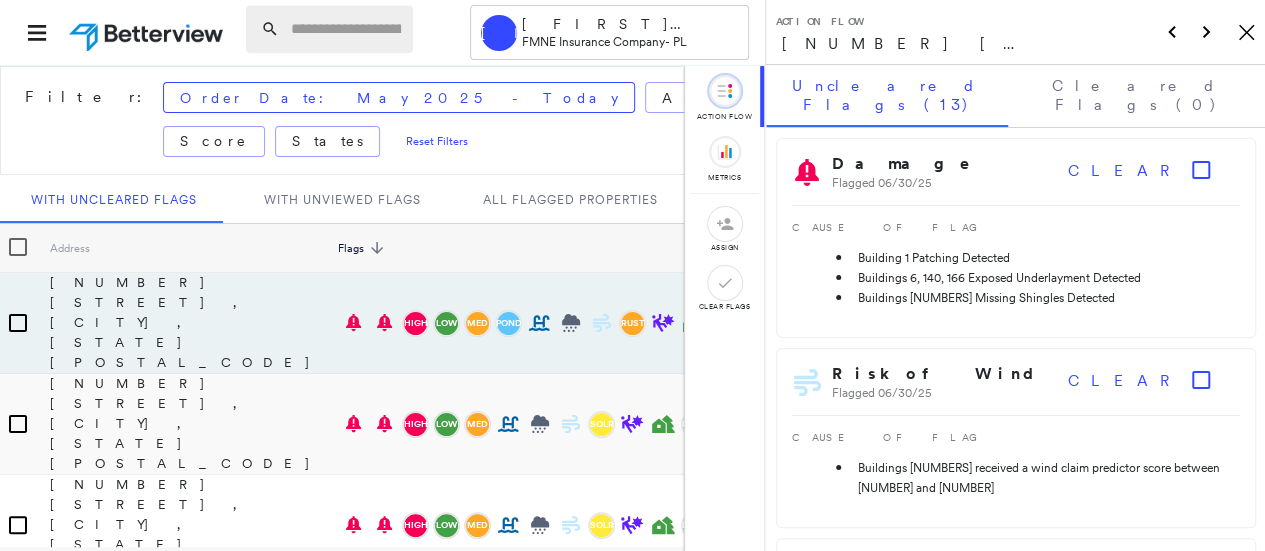 click at bounding box center (346, 29) 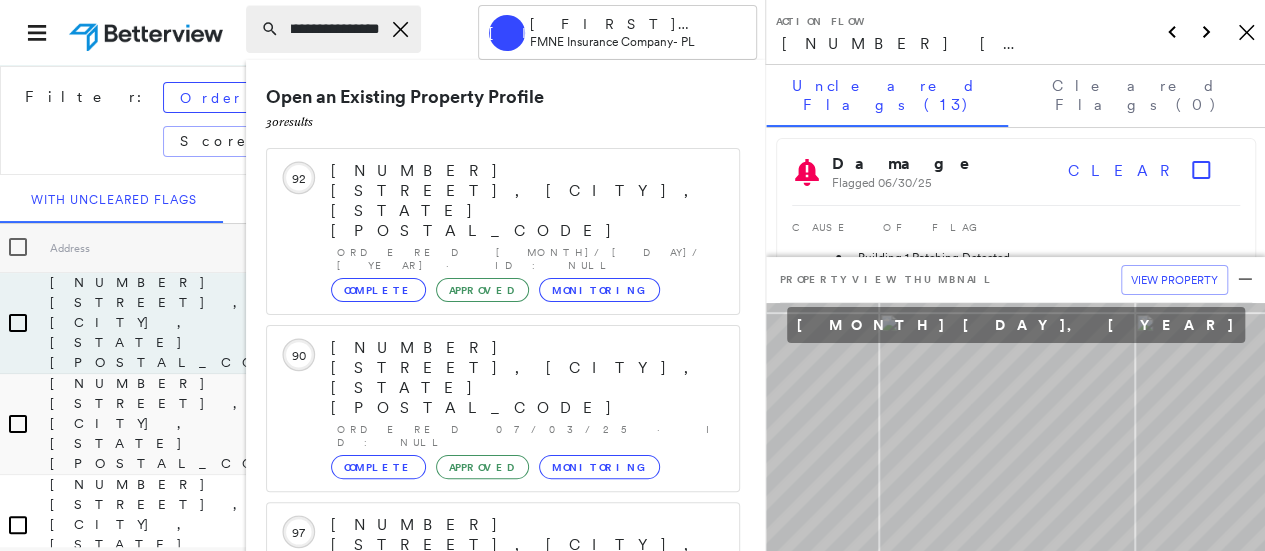 scroll, scrollTop: 0, scrollLeft: 94, axis: horizontal 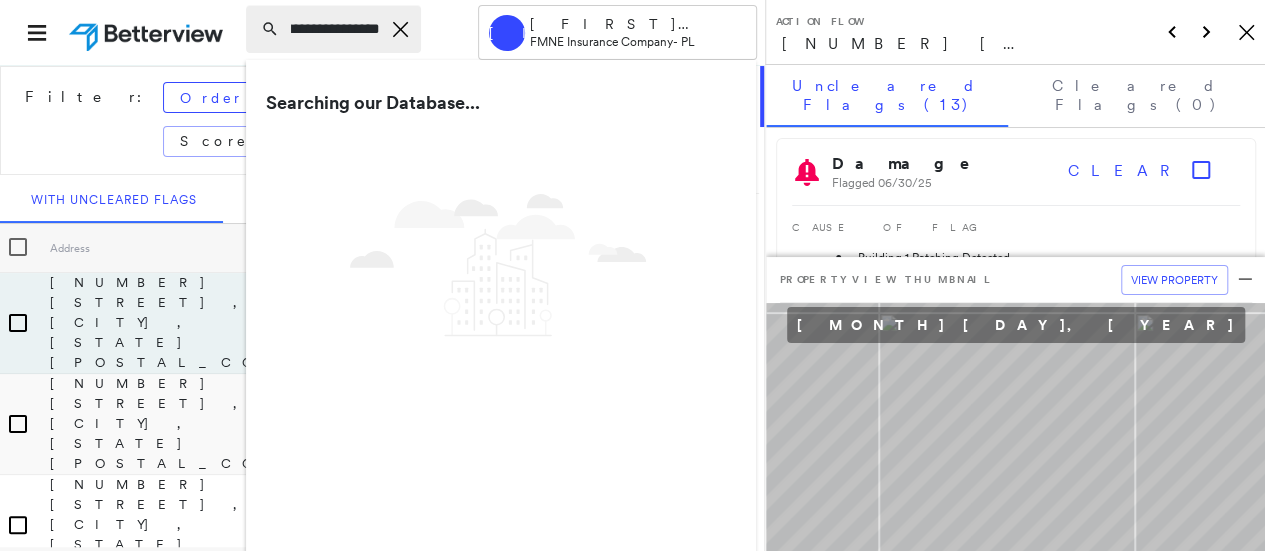 type on "**********" 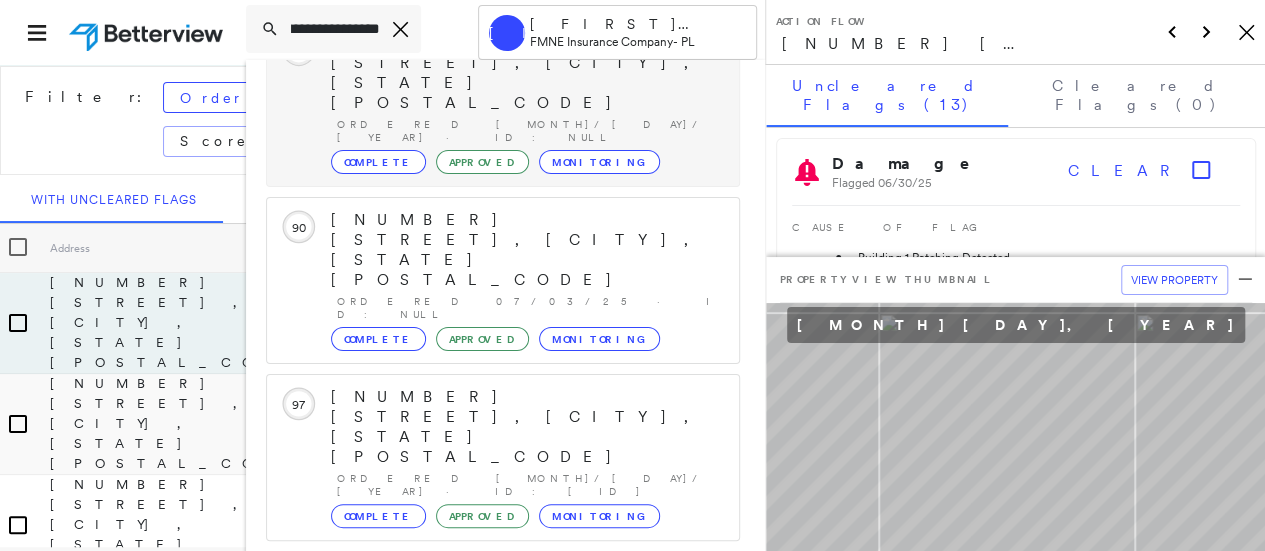 scroll, scrollTop: 206, scrollLeft: 0, axis: vertical 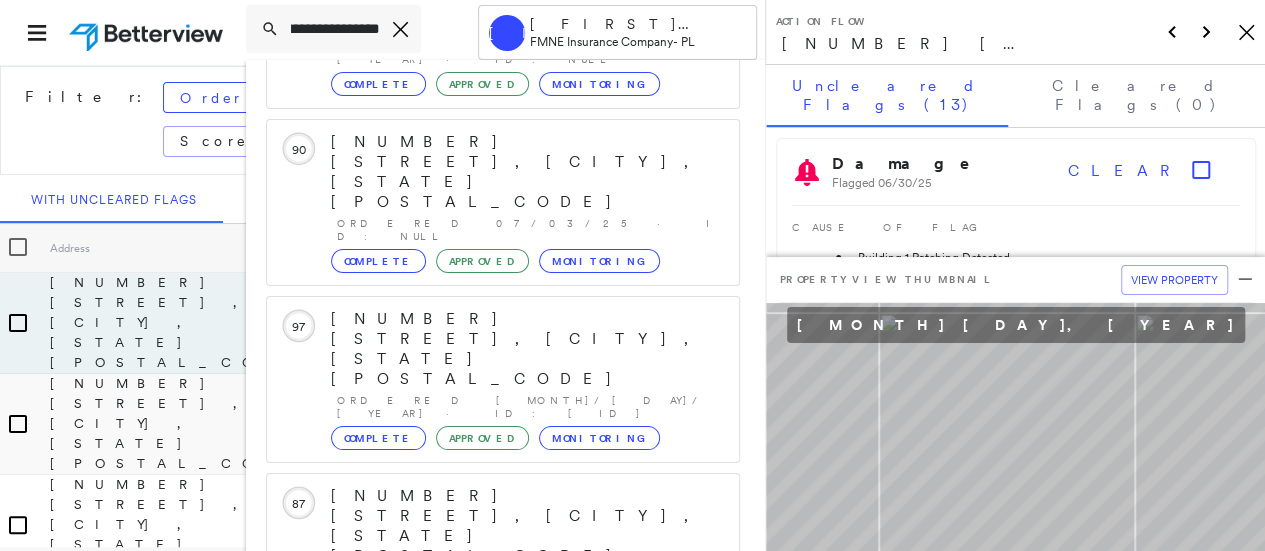 click on "Show  5  more existing properties" at bounding box center [504, 860] 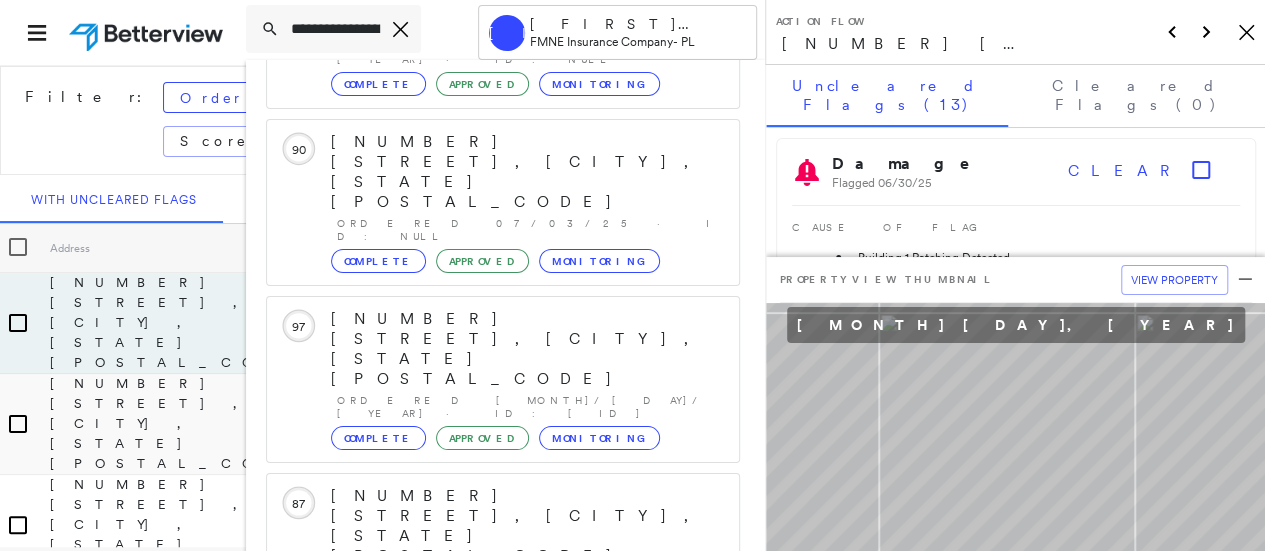 scroll, scrollTop: 255, scrollLeft: 0, axis: vertical 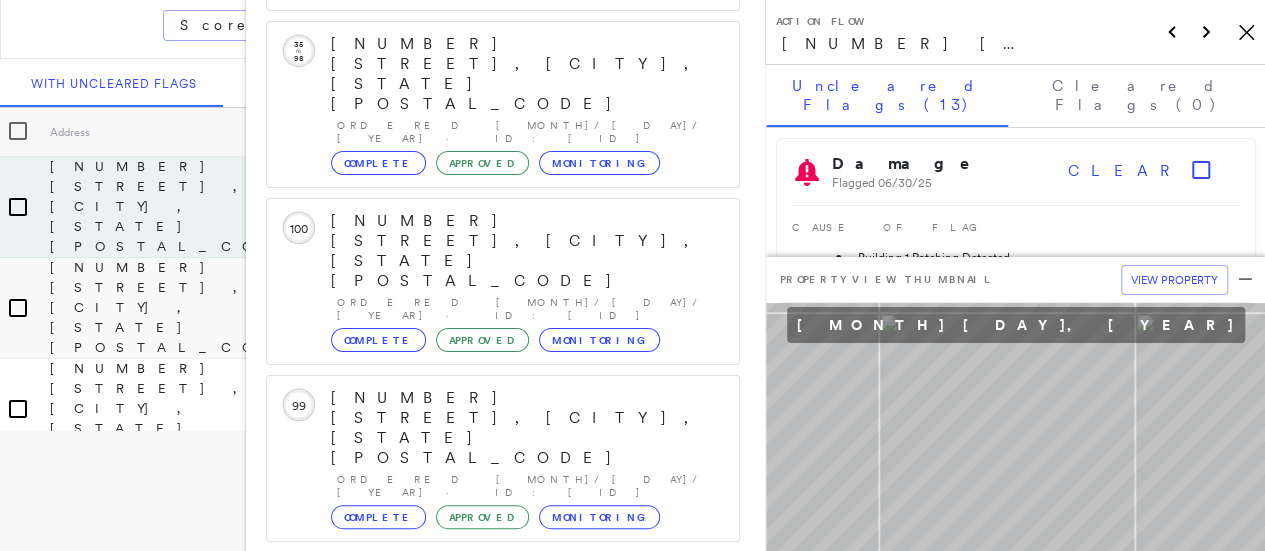 click 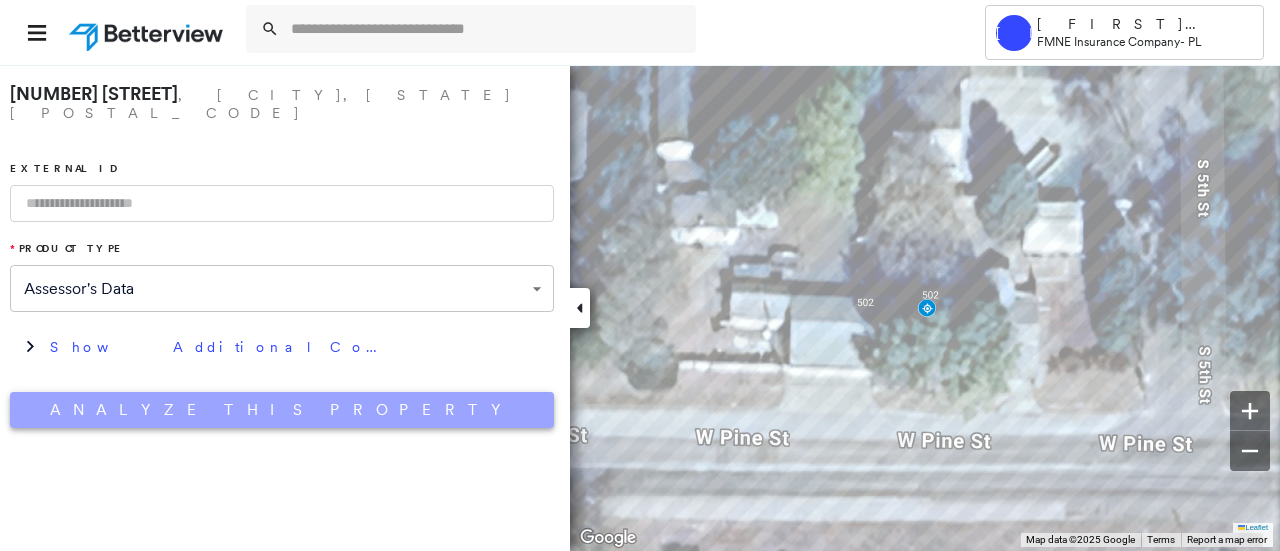 click on "Analyze This Property" at bounding box center (282, 410) 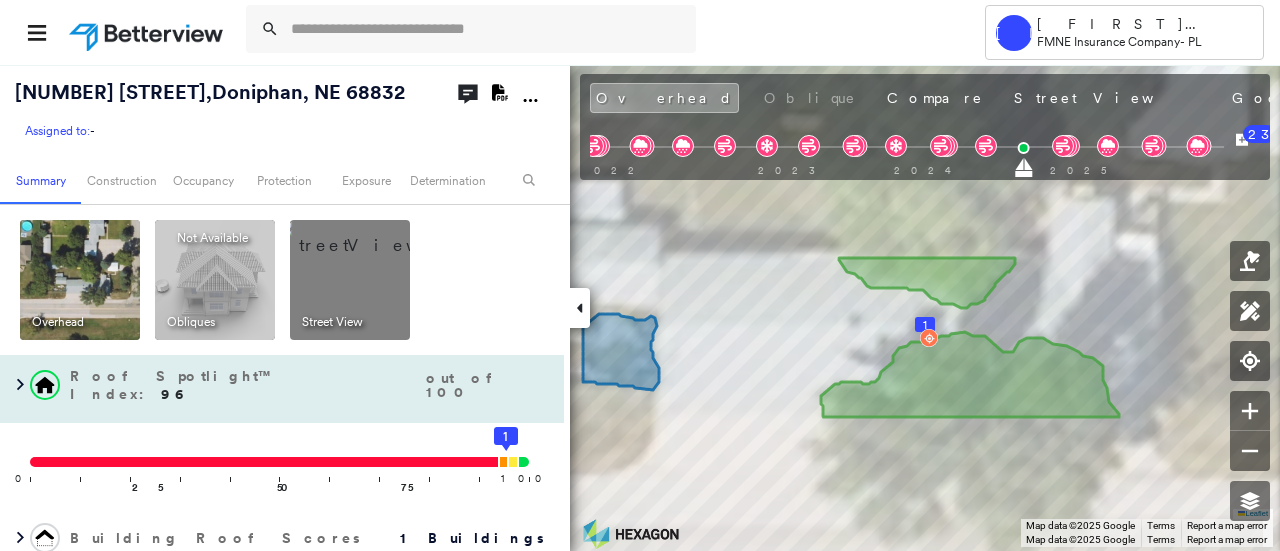 scroll, scrollTop: 200, scrollLeft: 0, axis: vertical 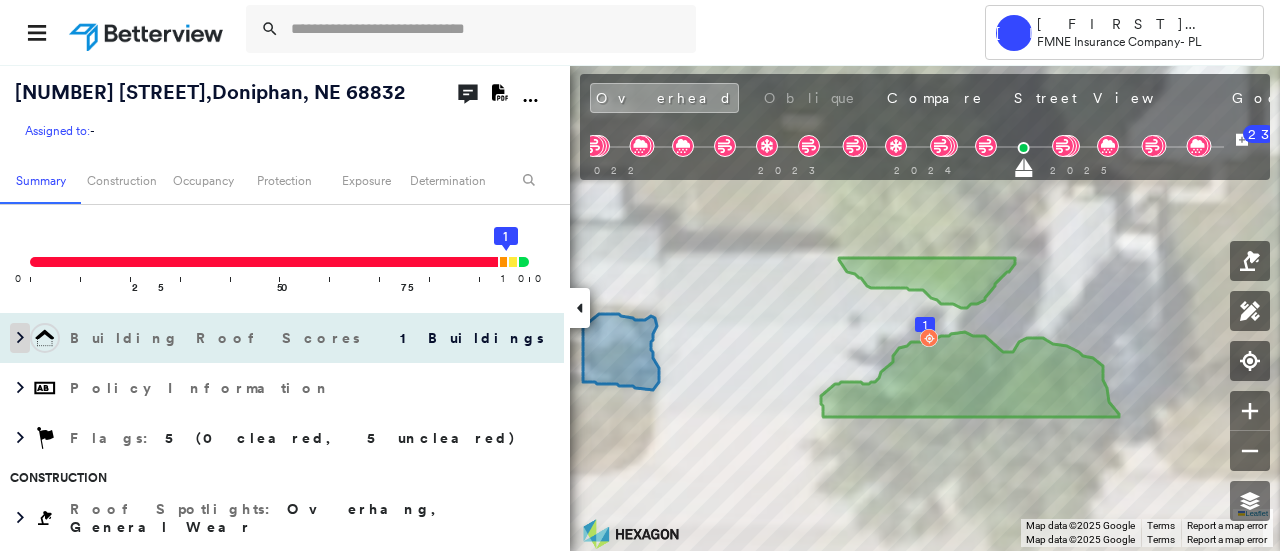 click 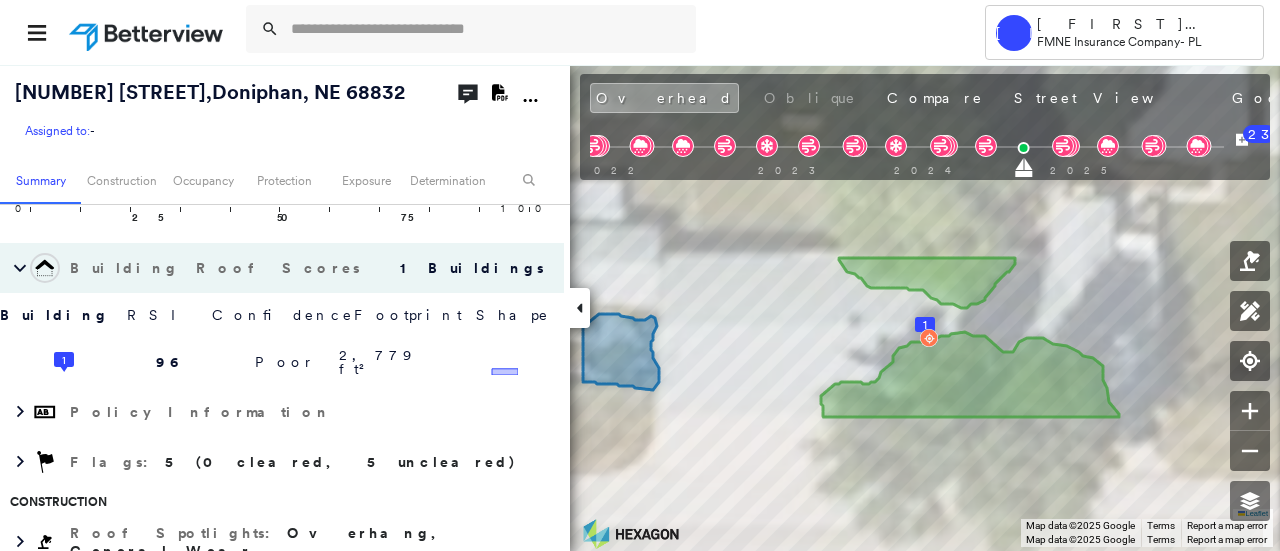 scroll, scrollTop: 300, scrollLeft: 0, axis: vertical 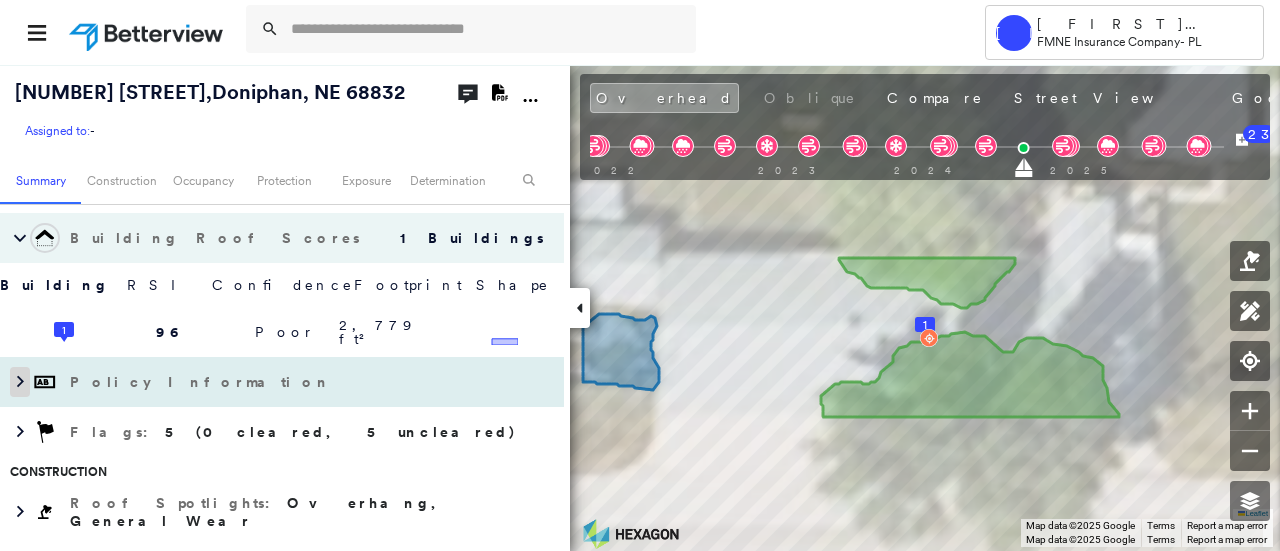 click 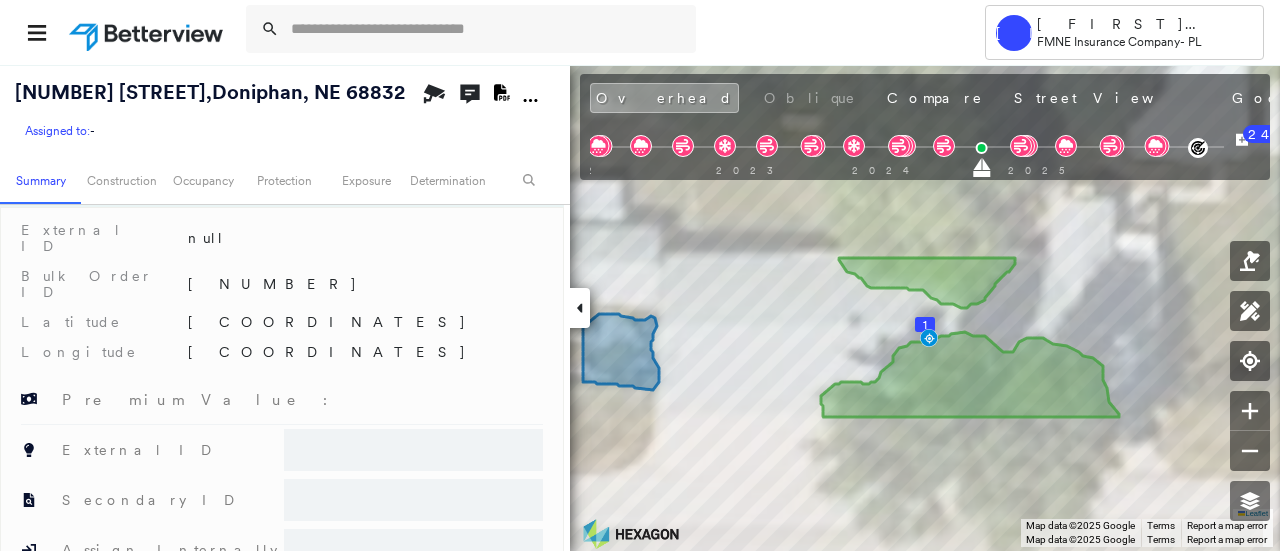 scroll, scrollTop: 200, scrollLeft: 0, axis: vertical 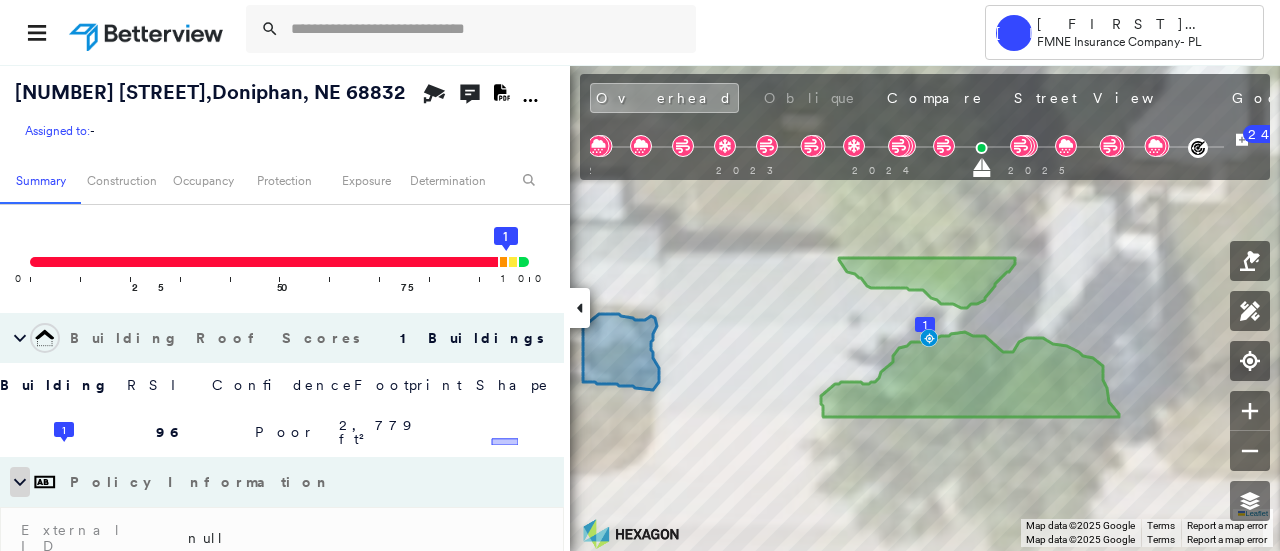 click 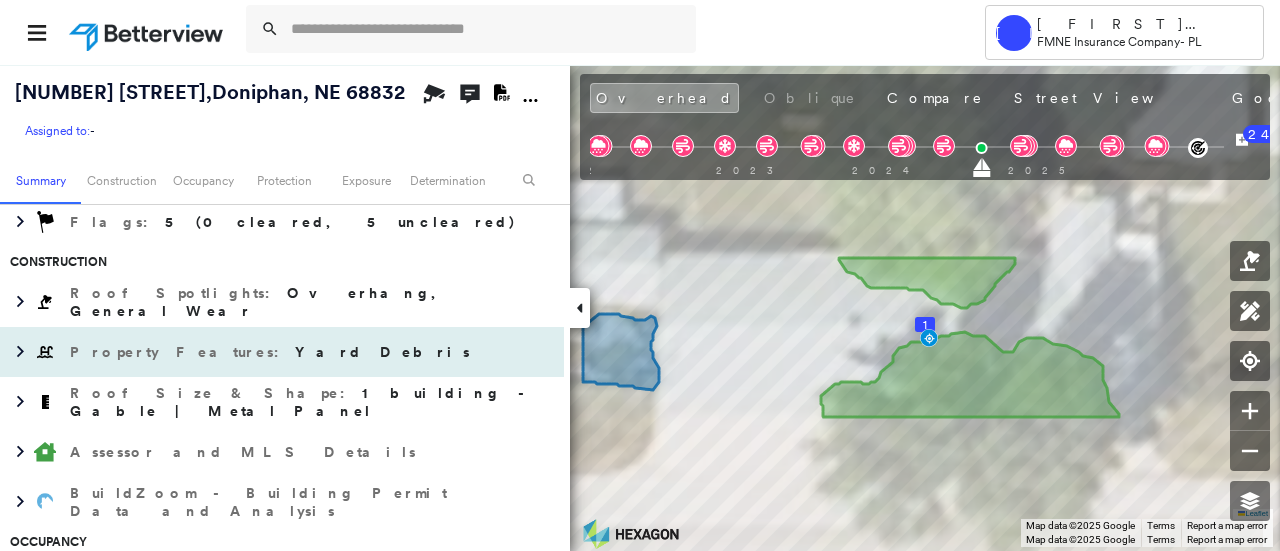 scroll, scrollTop: 600, scrollLeft: 0, axis: vertical 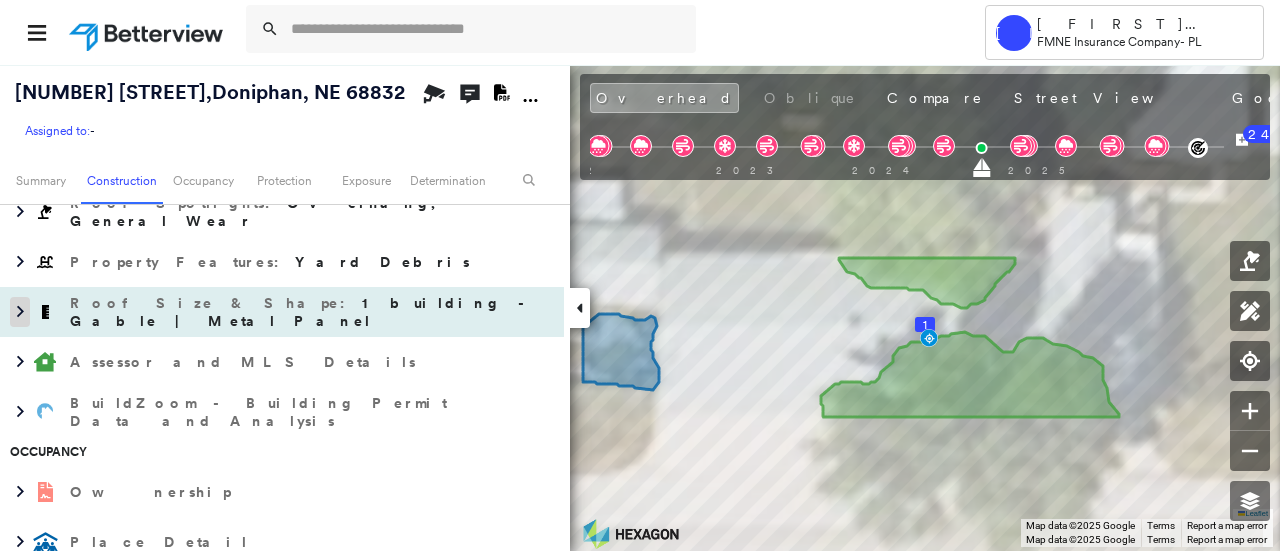 click 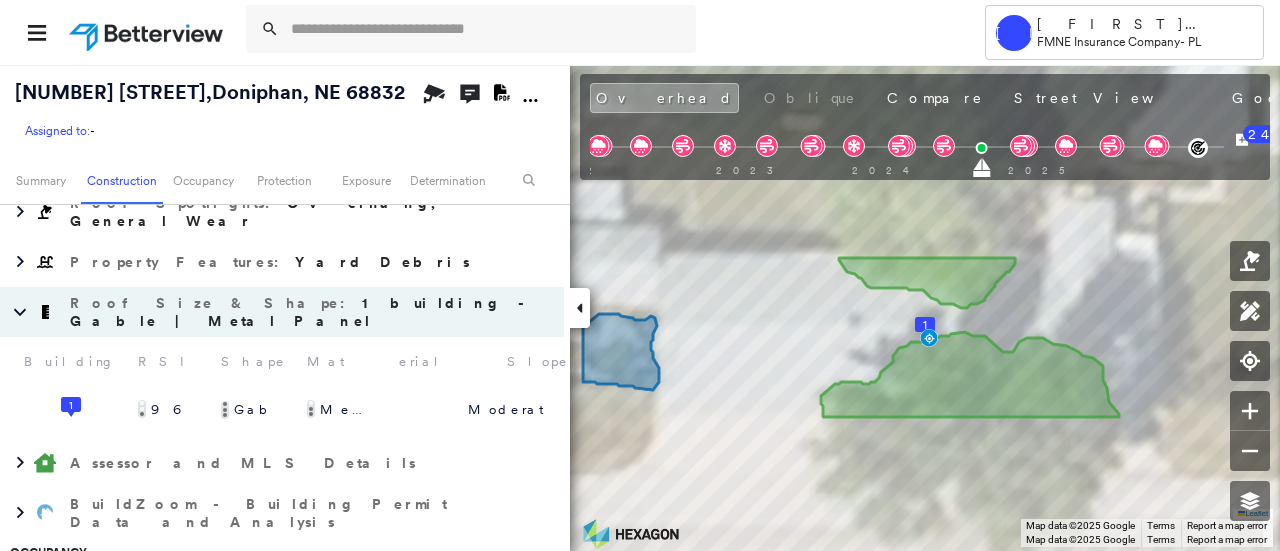 click 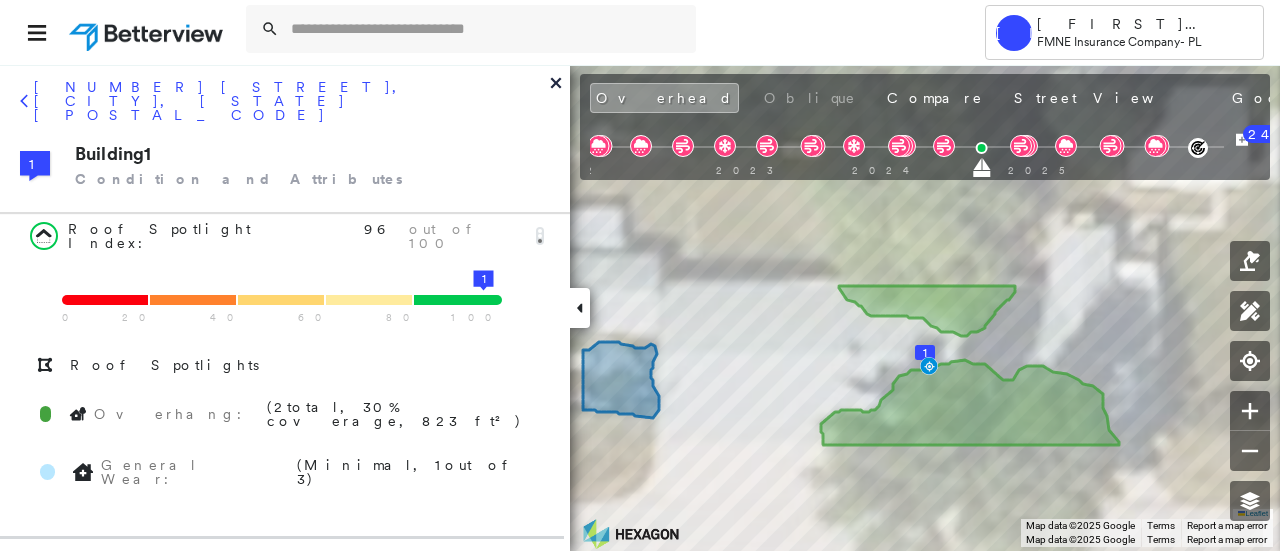 scroll, scrollTop: 880, scrollLeft: 0, axis: vertical 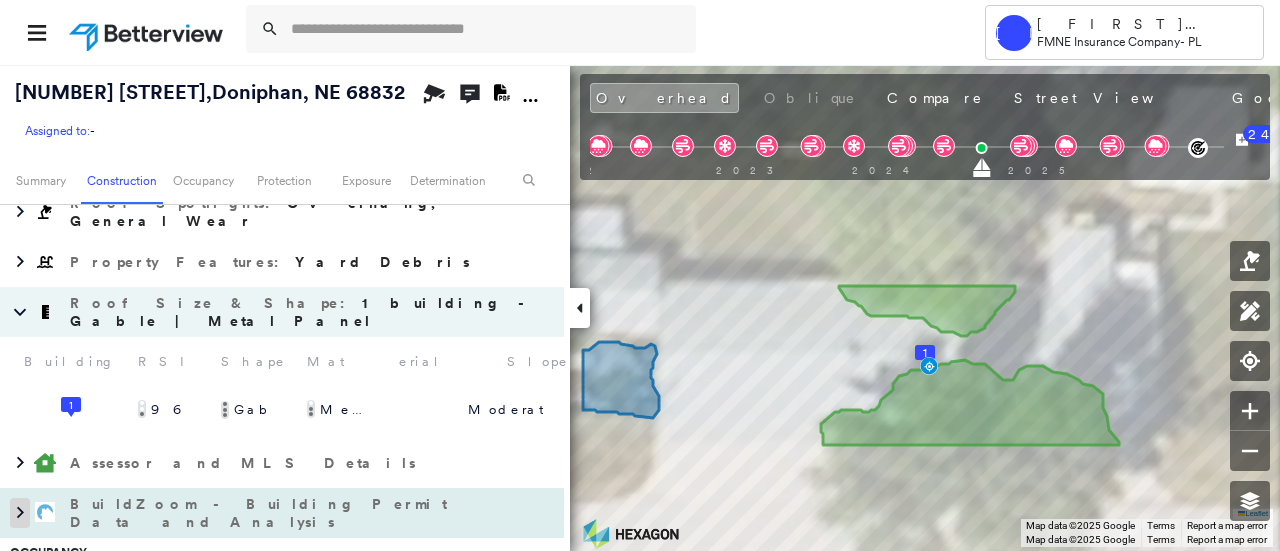 click 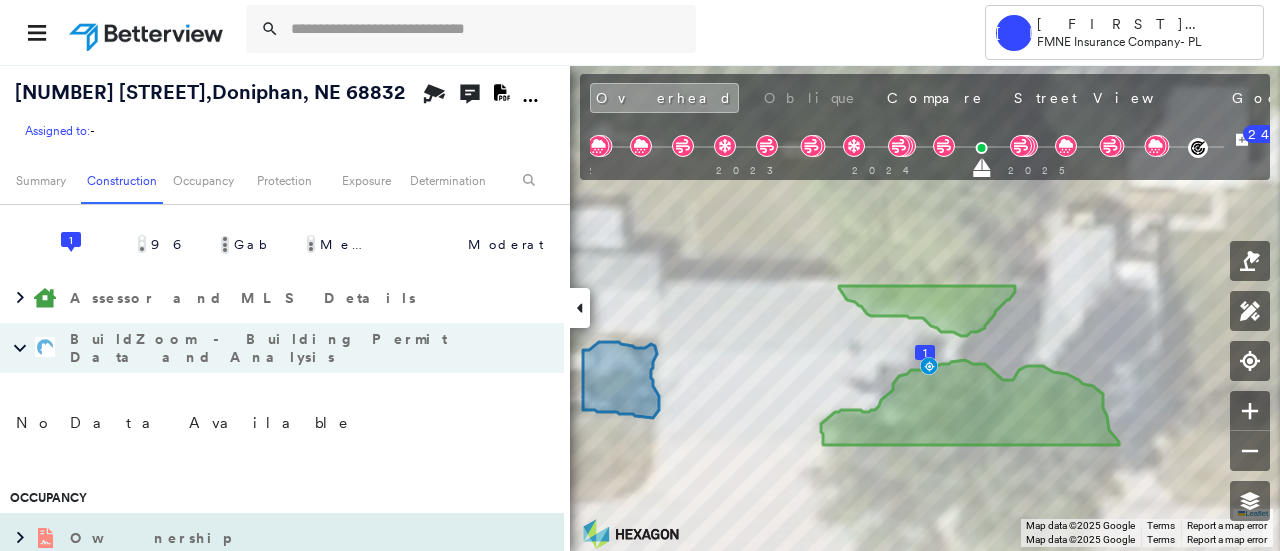 scroll, scrollTop: 700, scrollLeft: 0, axis: vertical 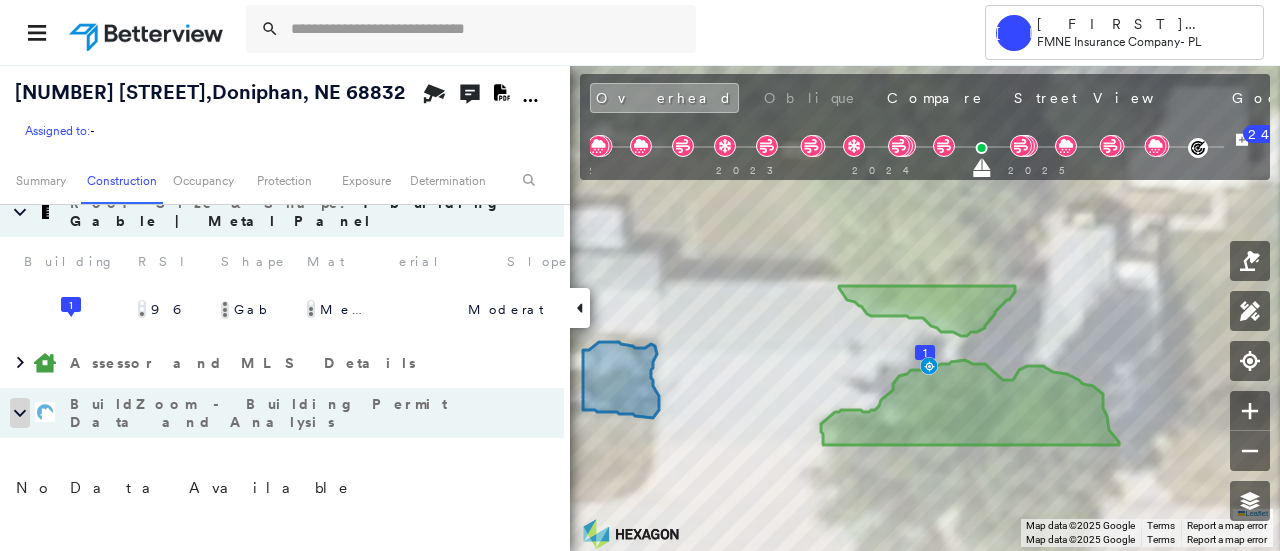 click 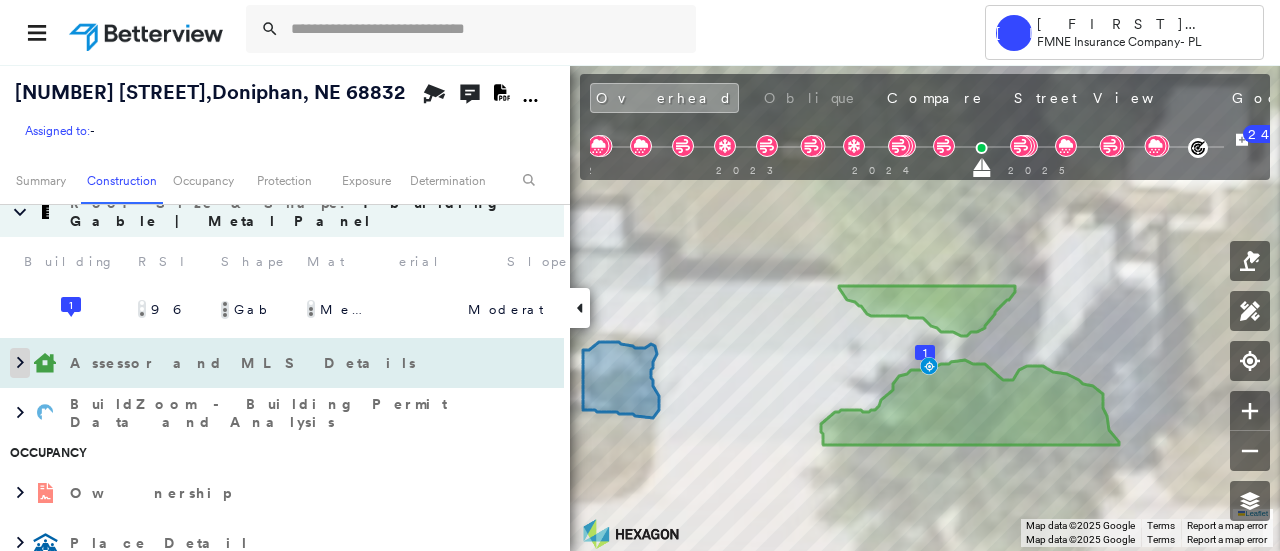 click 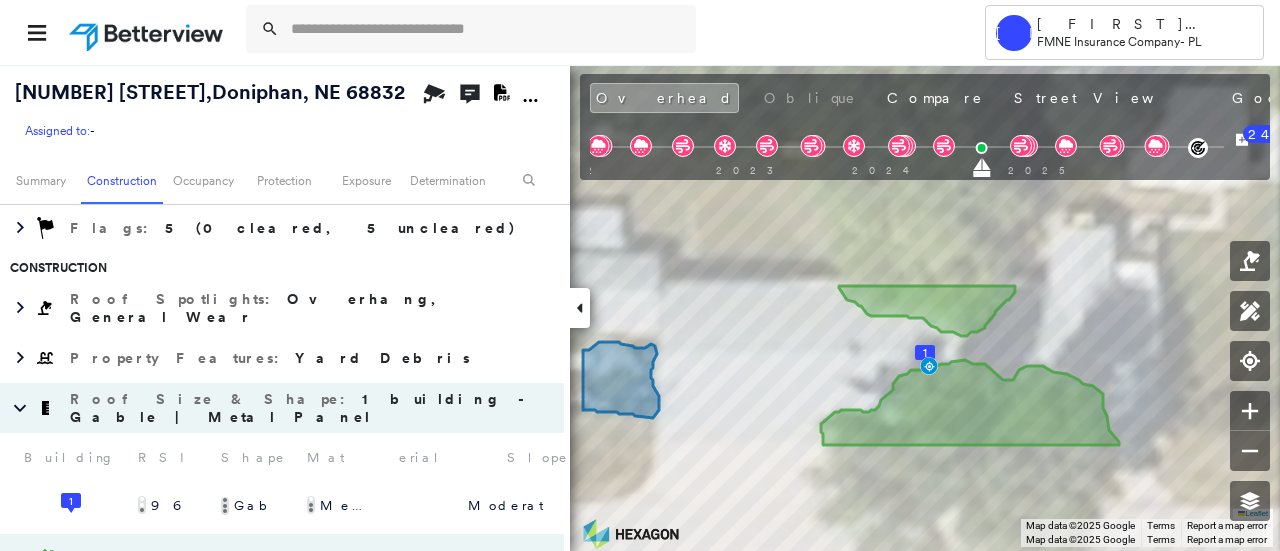 scroll, scrollTop: 400, scrollLeft: 0, axis: vertical 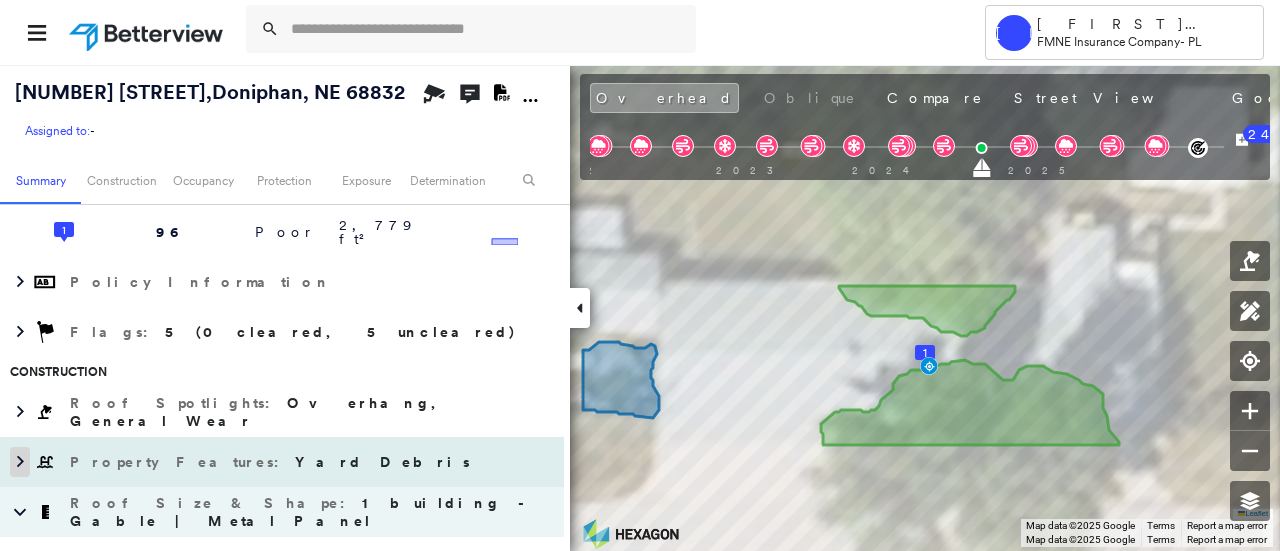 click 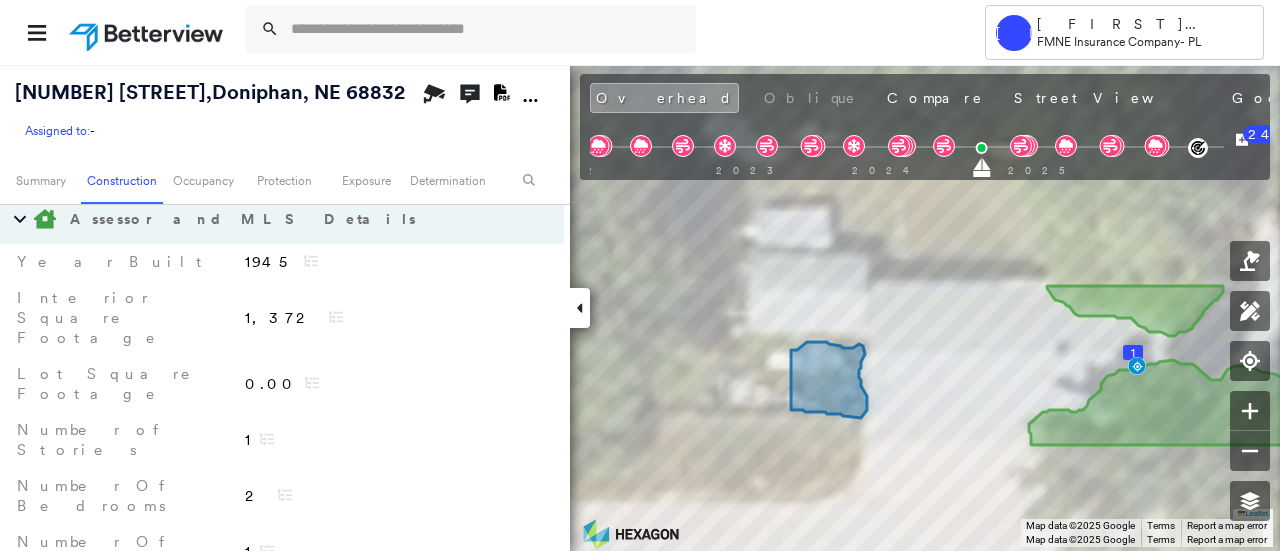 scroll, scrollTop: 900, scrollLeft: 0, axis: vertical 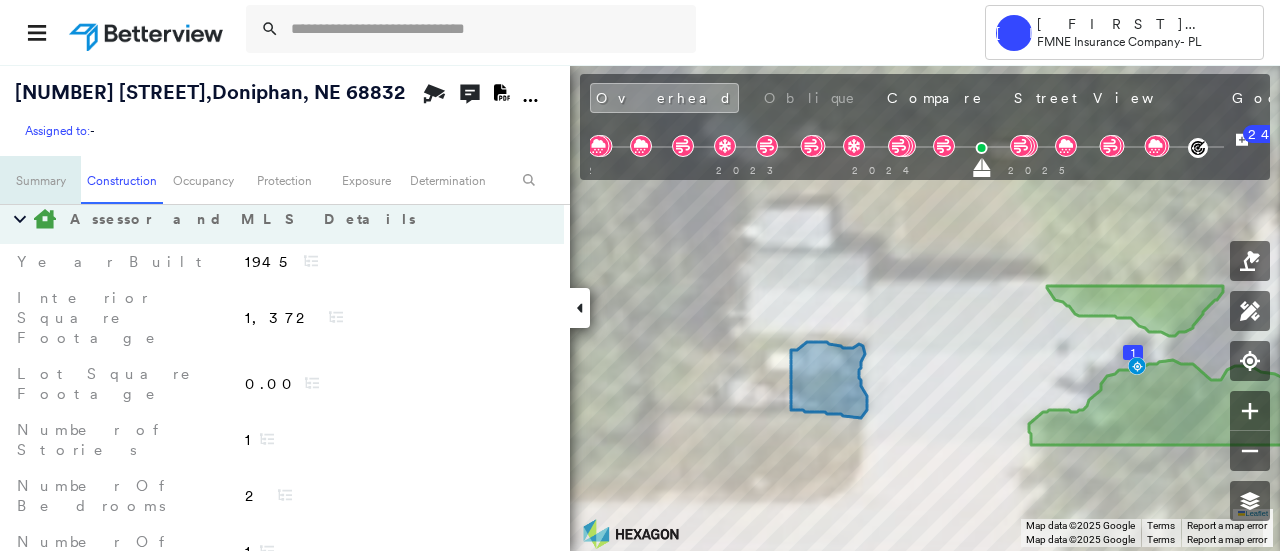 click on "Summary" at bounding box center [40, 180] 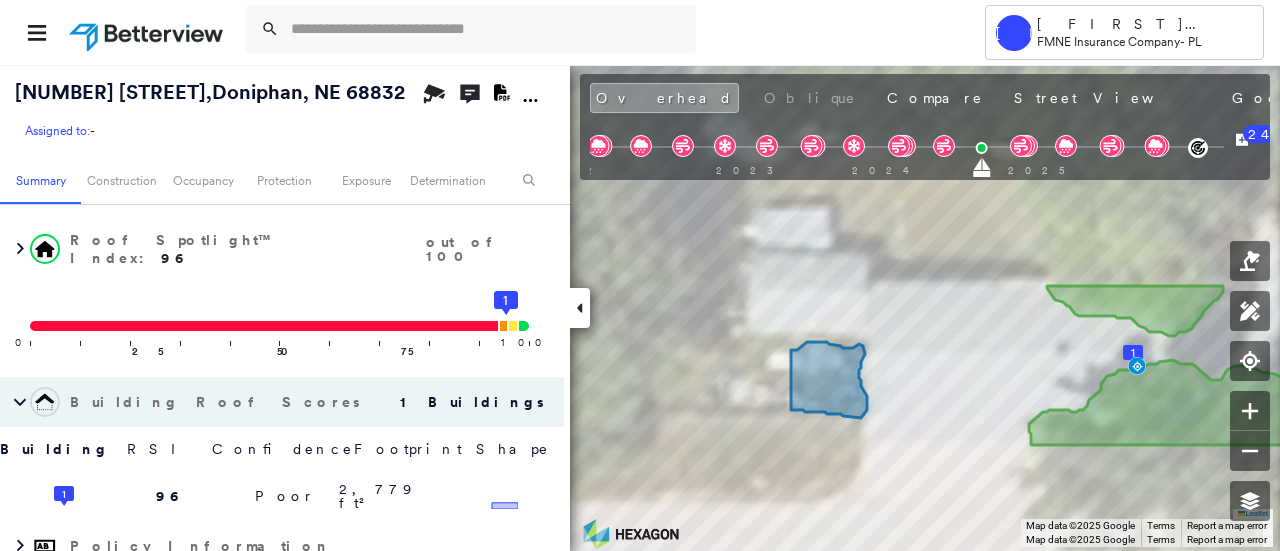 scroll, scrollTop: 11, scrollLeft: 0, axis: vertical 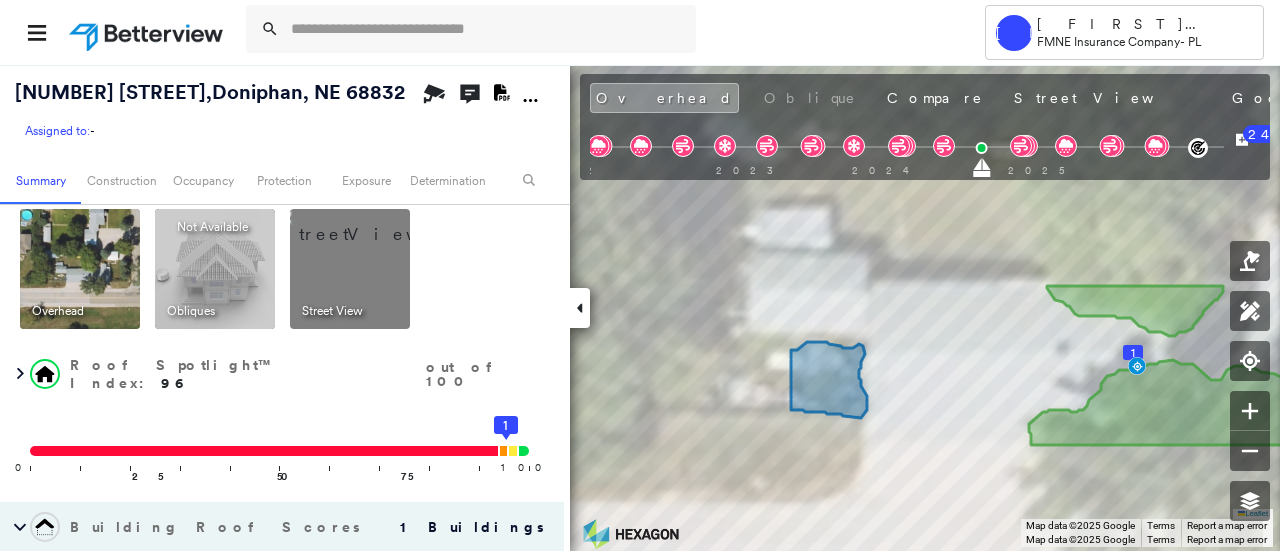 click at bounding box center [374, 224] 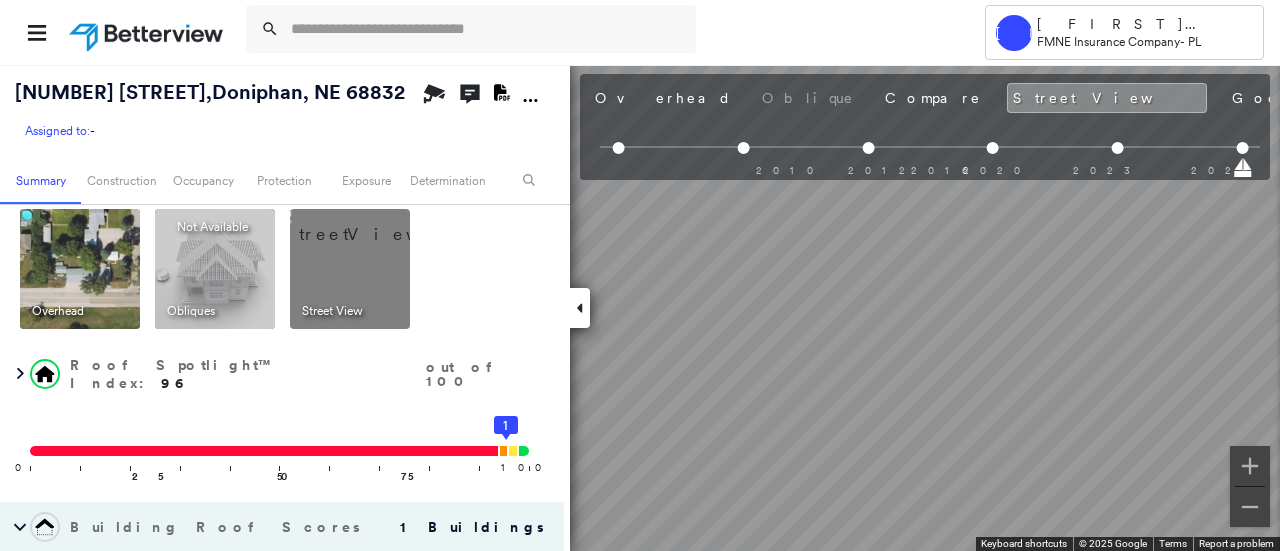 scroll, scrollTop: 0, scrollLeft: 318, axis: horizontal 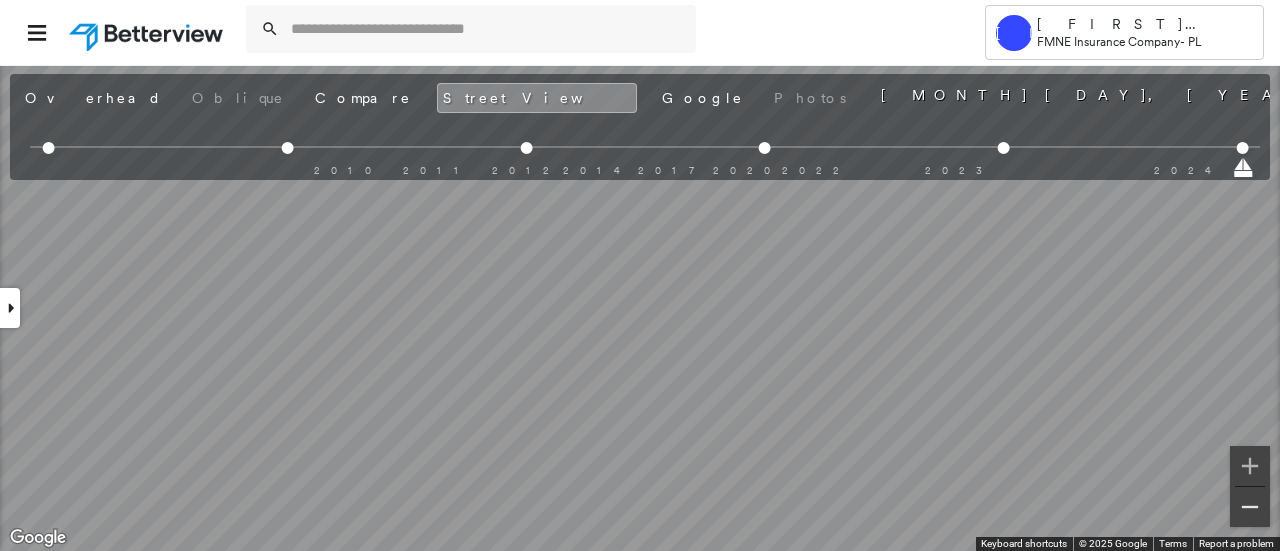 click at bounding box center [1250, 507] 